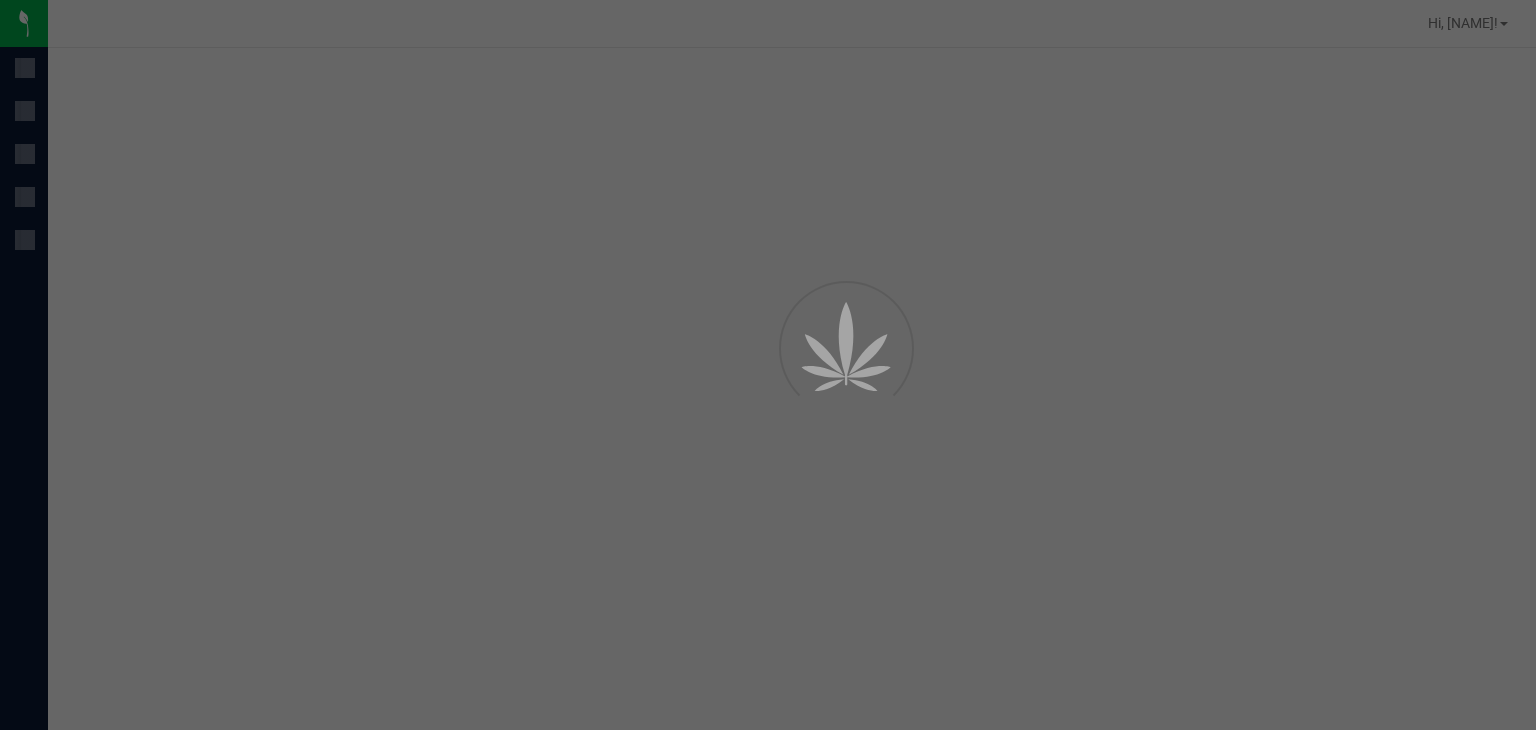 scroll, scrollTop: 0, scrollLeft: 0, axis: both 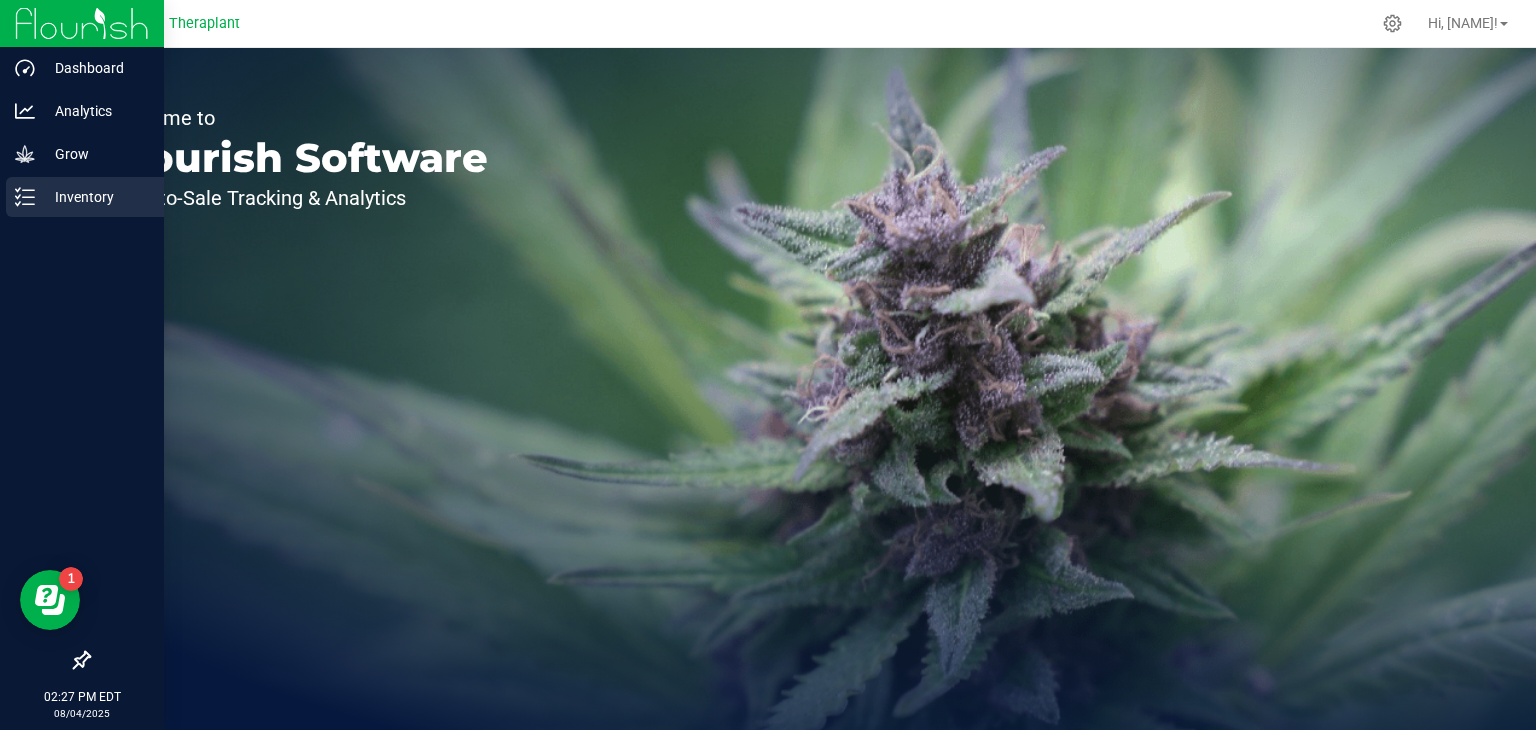 click on "Inventory" at bounding box center (95, 197) 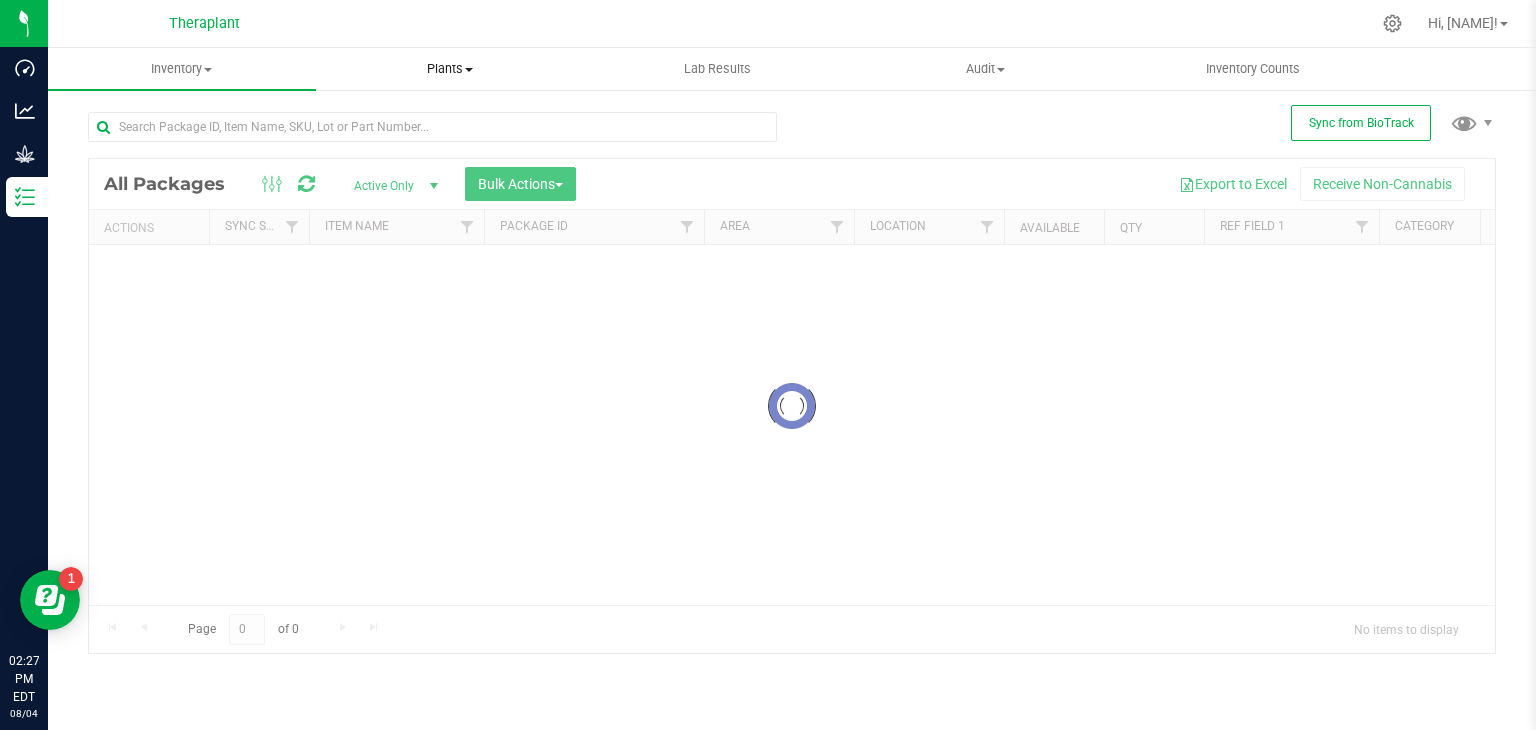 click on "Plants" at bounding box center (450, 69) 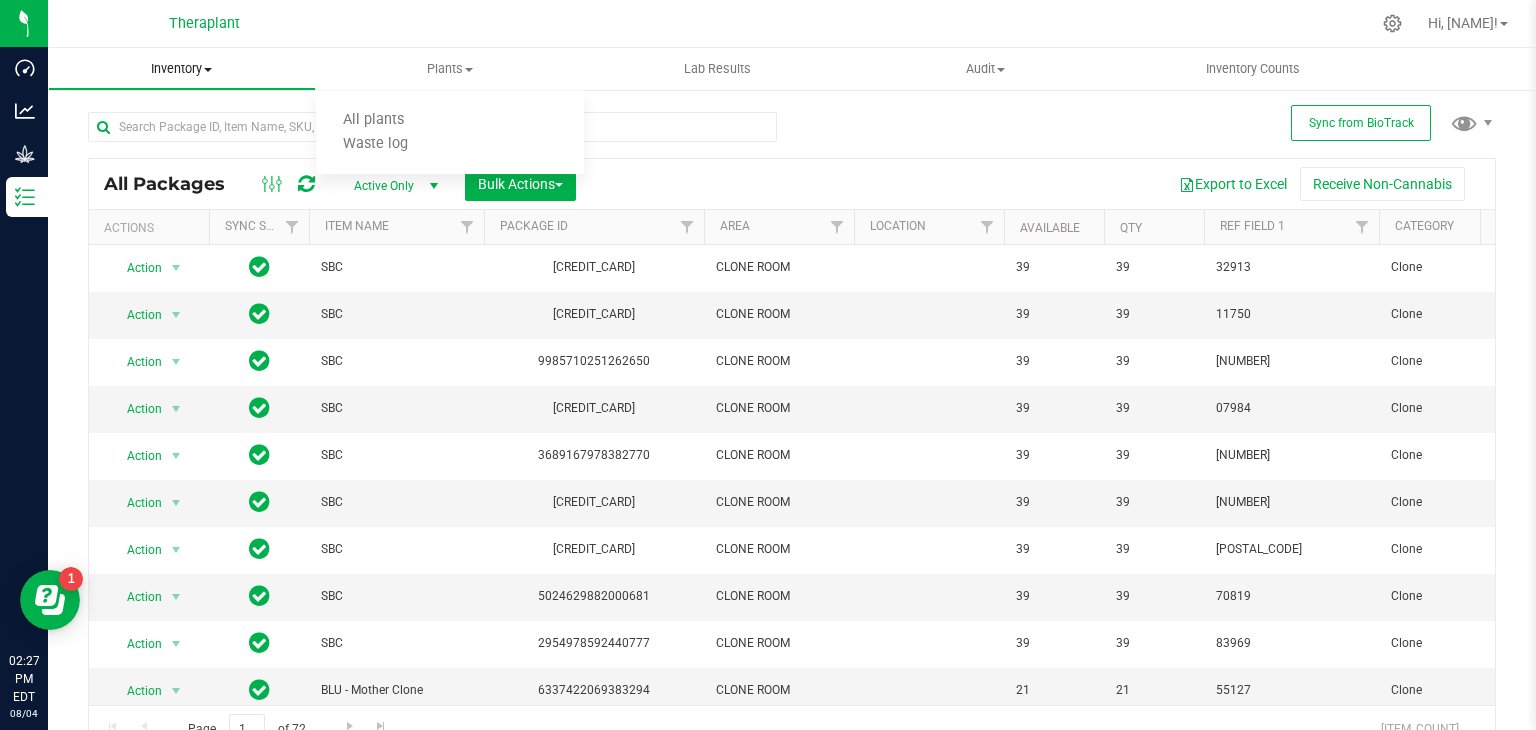 click on "Inventory
All packages
All inventory
Waste log
Create inventory" at bounding box center (182, 69) 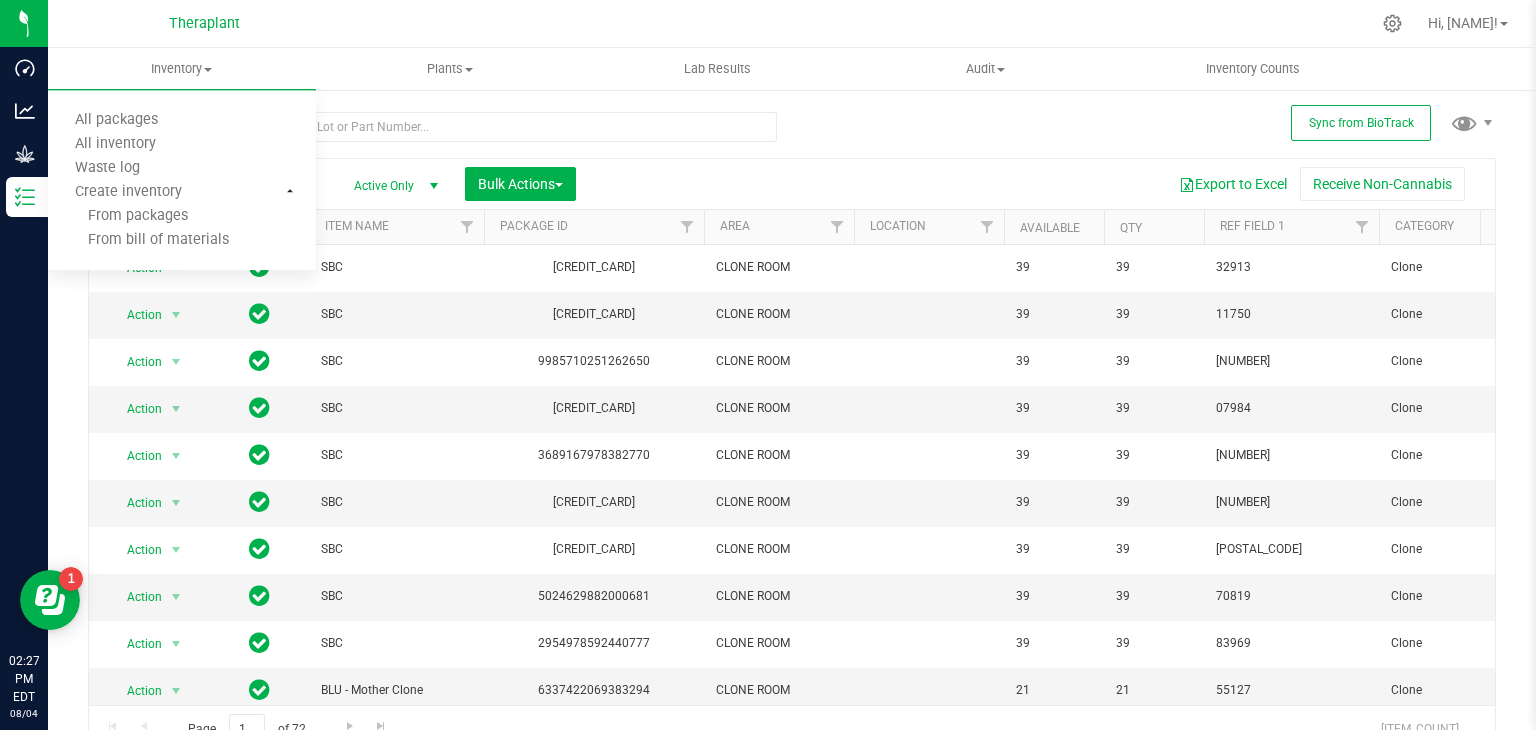 click at bounding box center [864, 23] 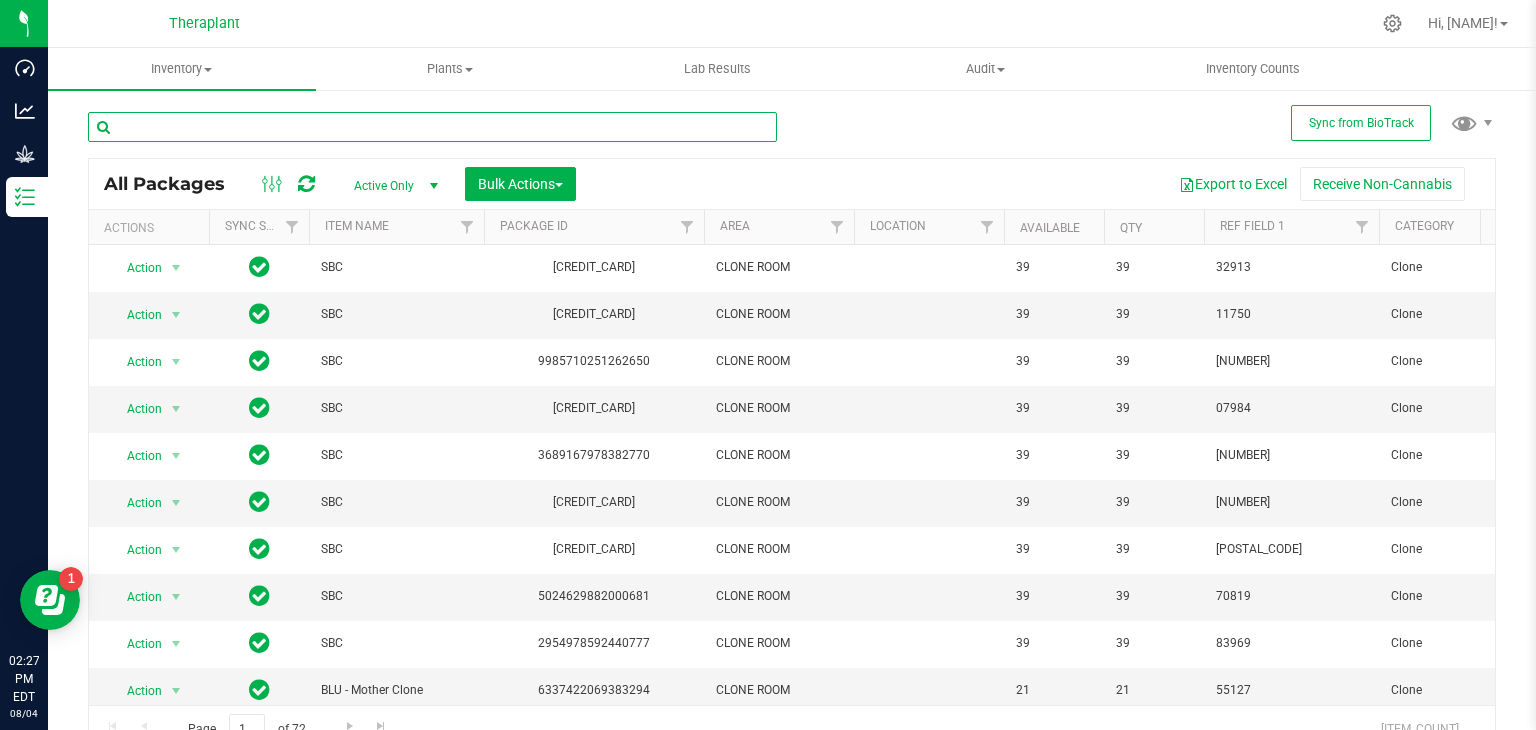 click at bounding box center (432, 127) 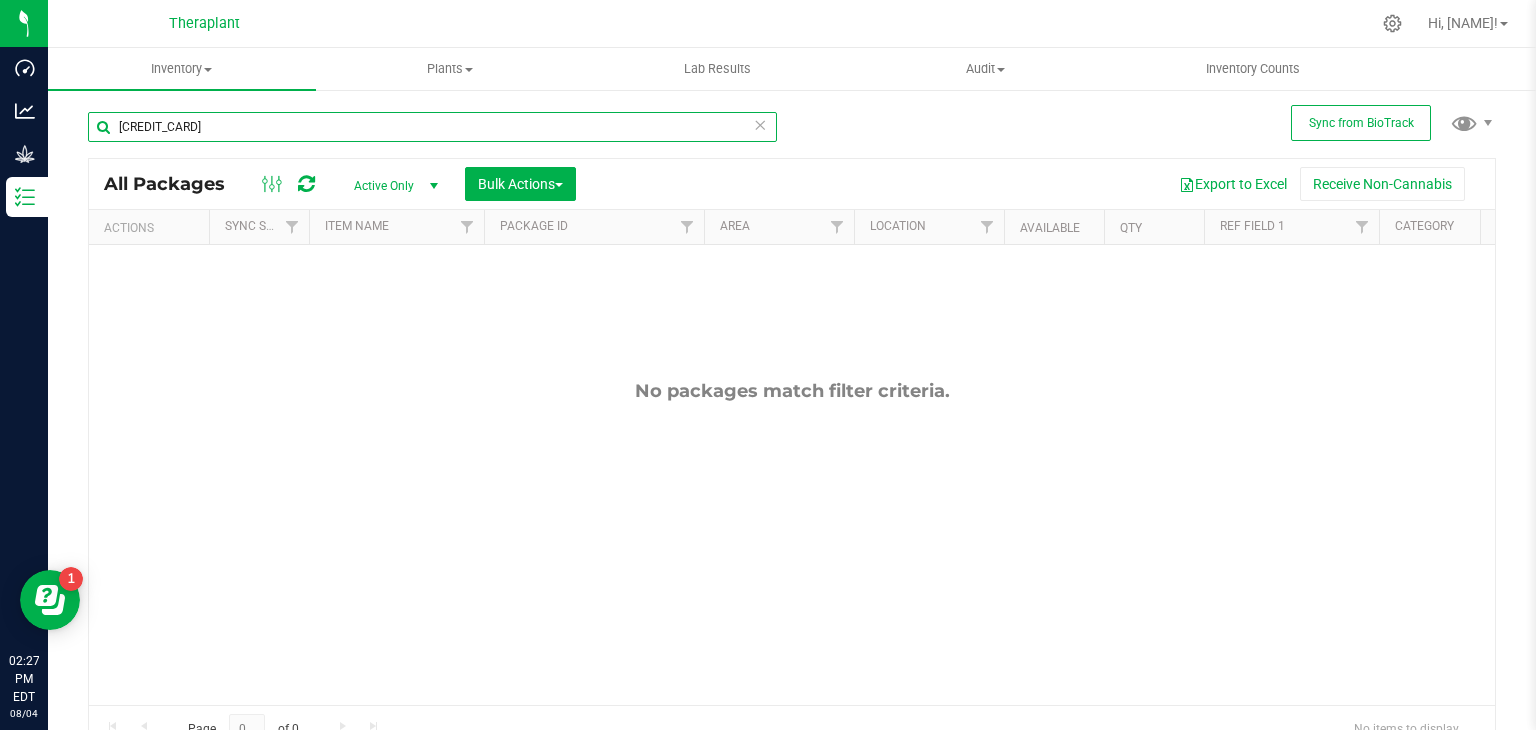 scroll, scrollTop: 0, scrollLeft: 672, axis: horizontal 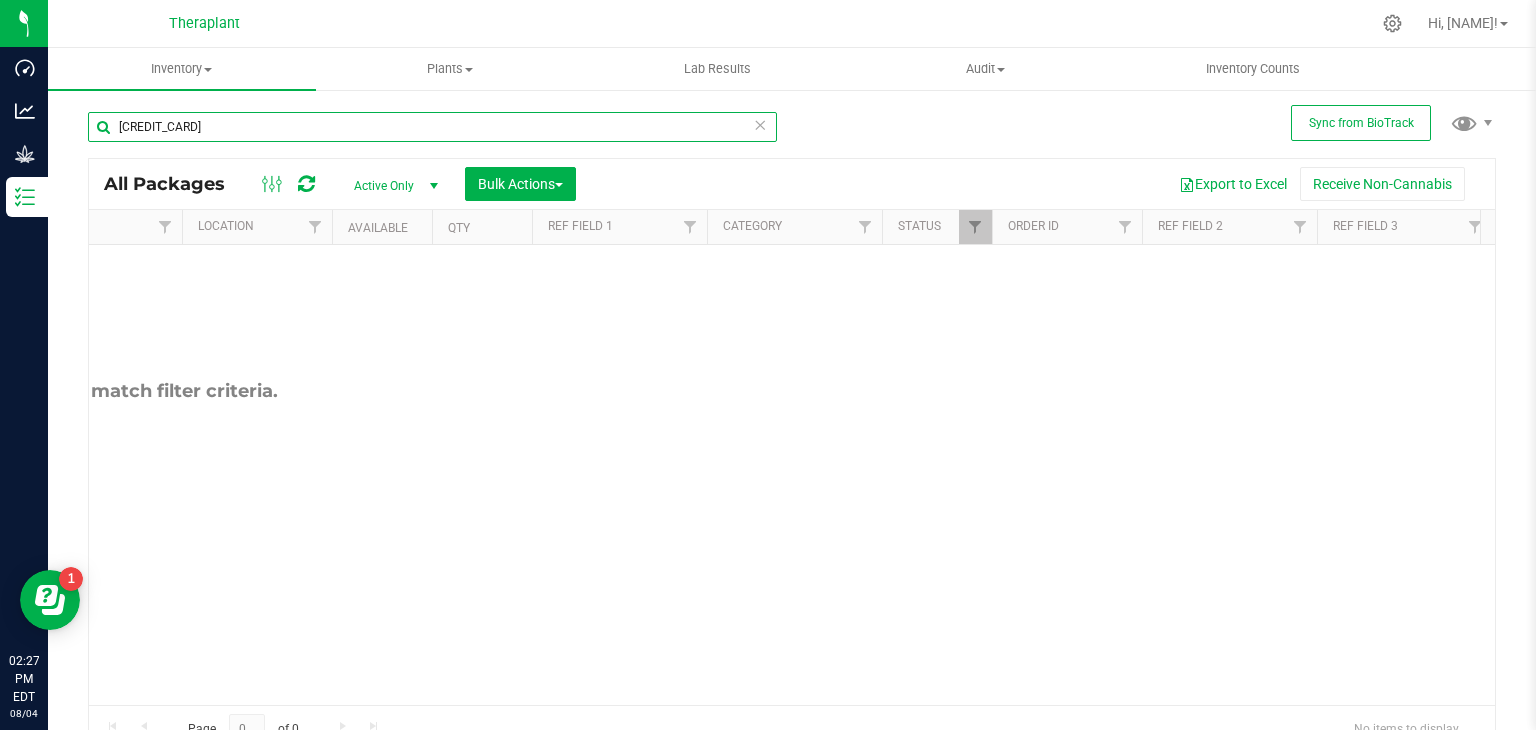 type on "[CREDIT_CARD]" 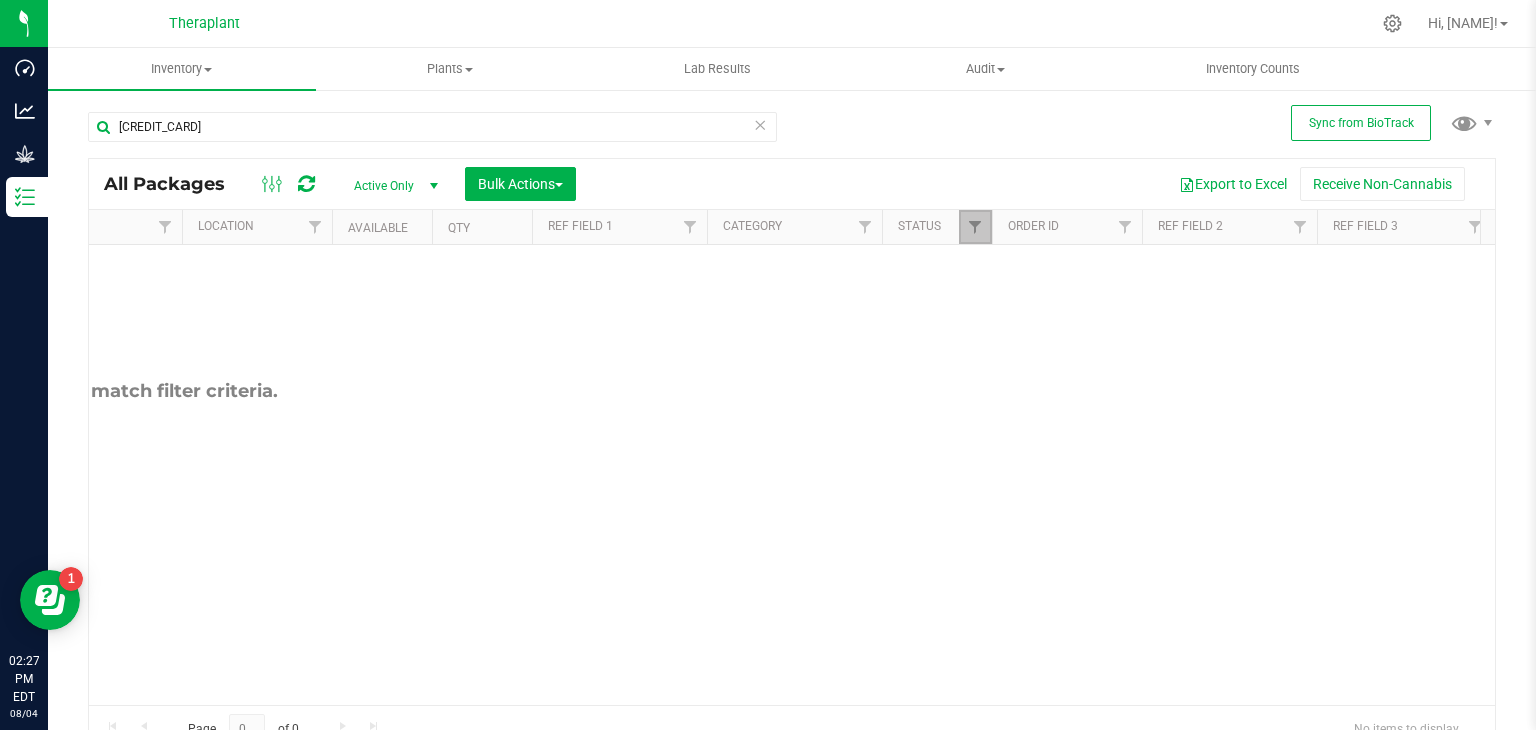 click at bounding box center [975, 227] 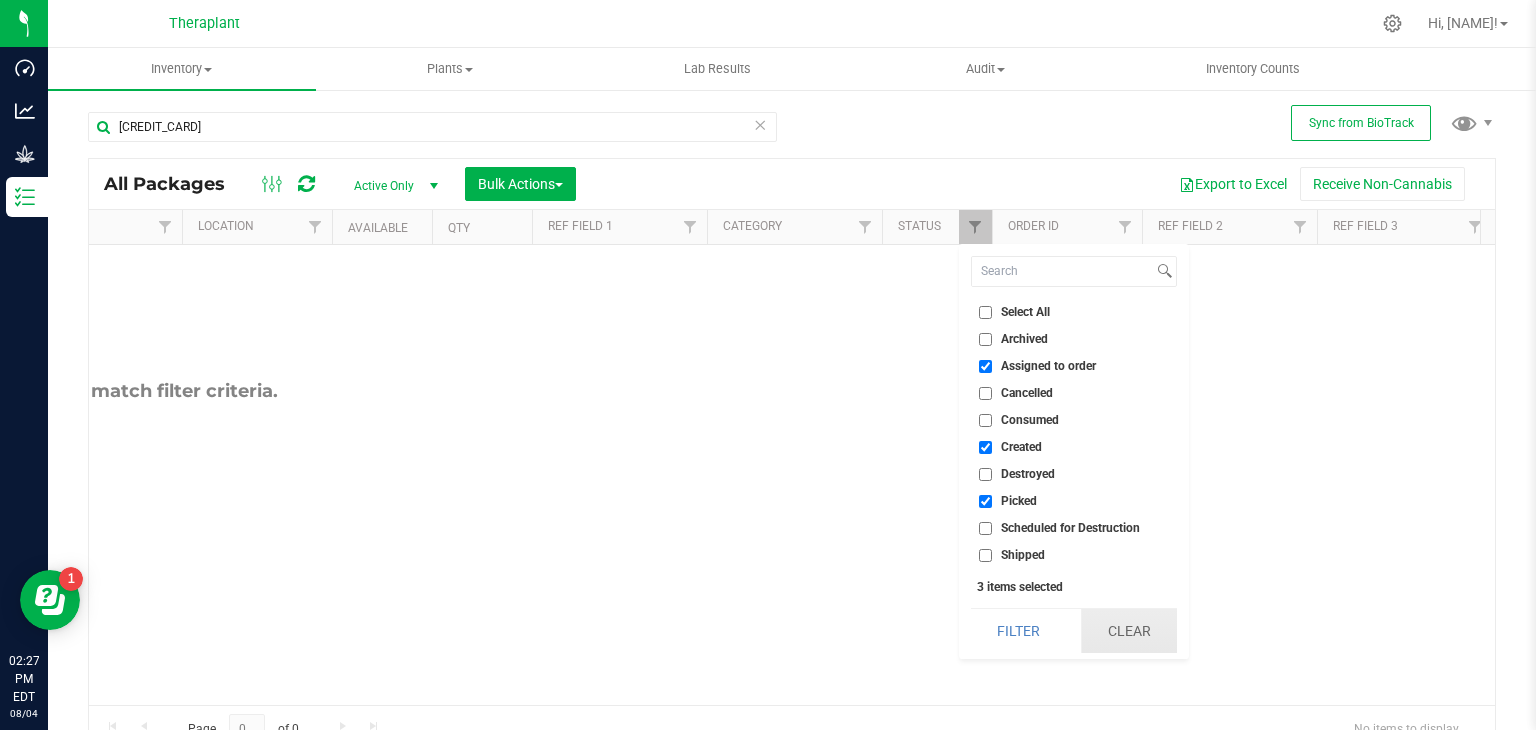 click on "Clear" at bounding box center (1129, 631) 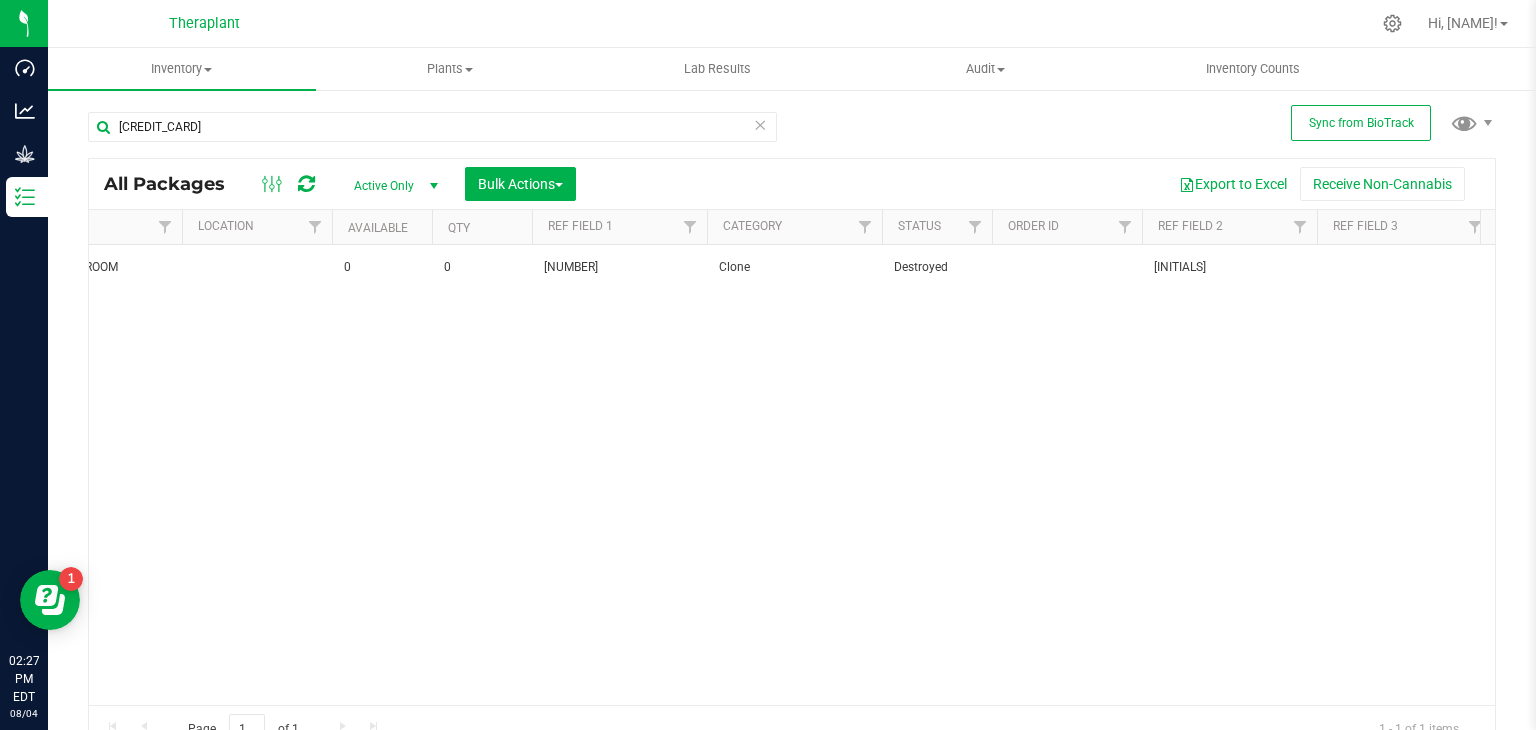 scroll, scrollTop: 0, scrollLeft: 71, axis: horizontal 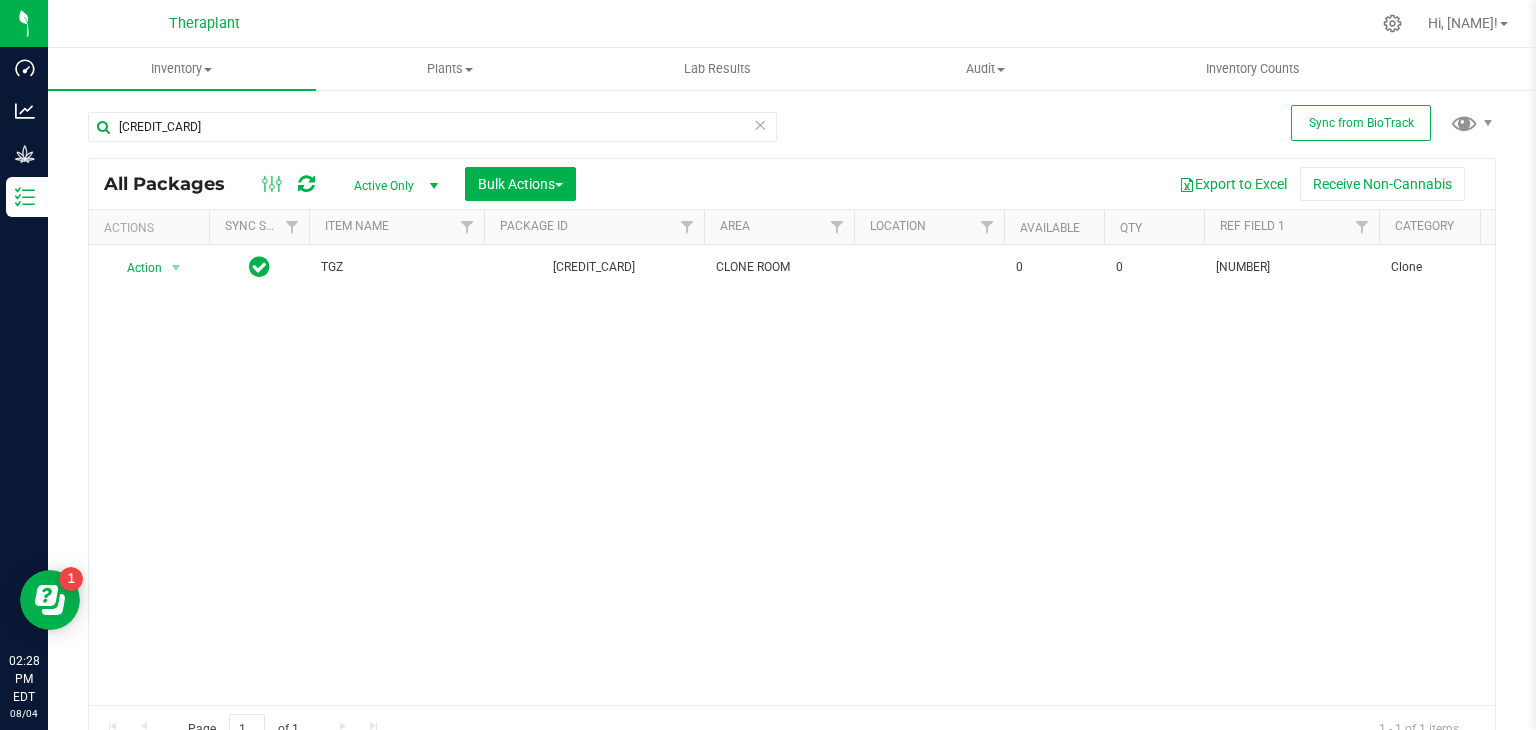 click at bounding box center (760, 124) 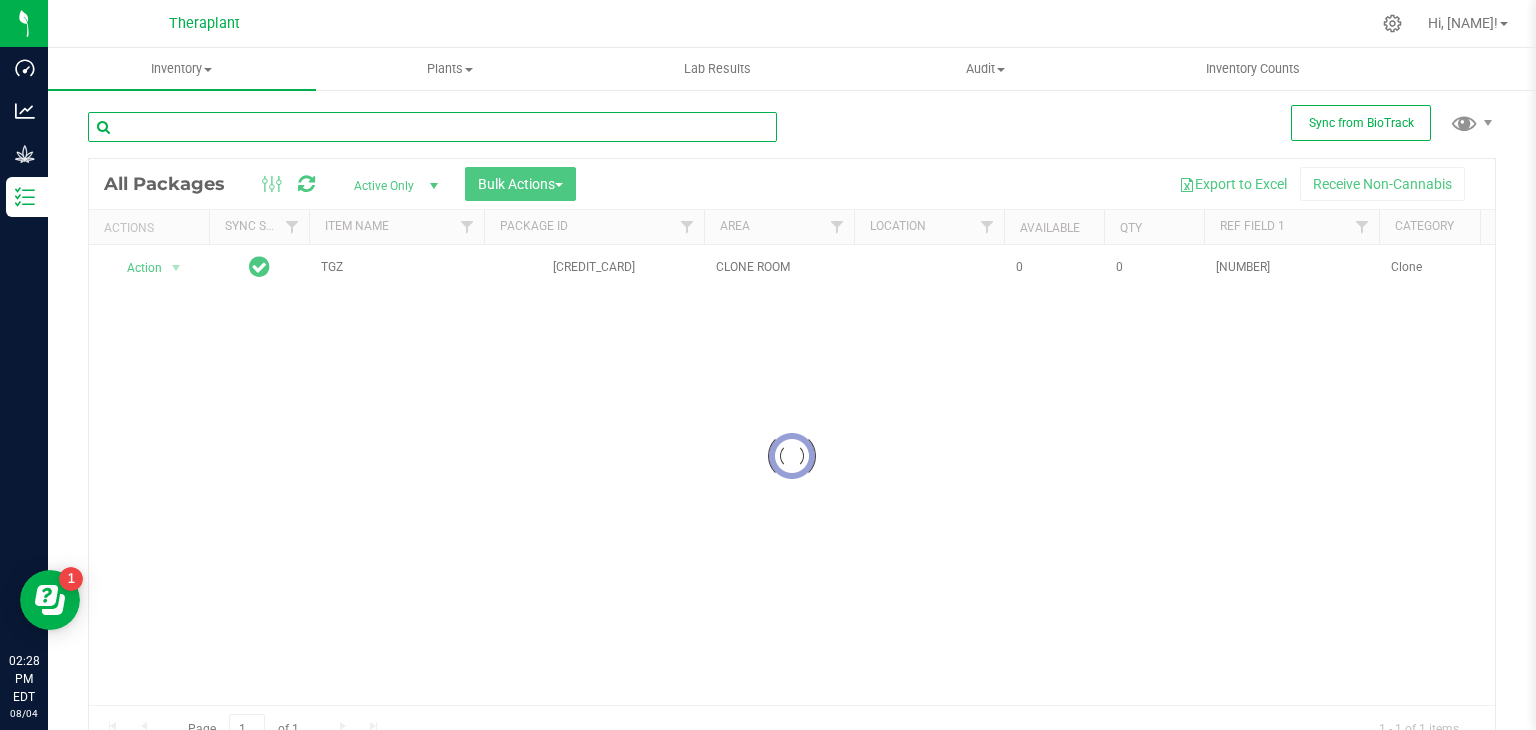 click at bounding box center [432, 127] 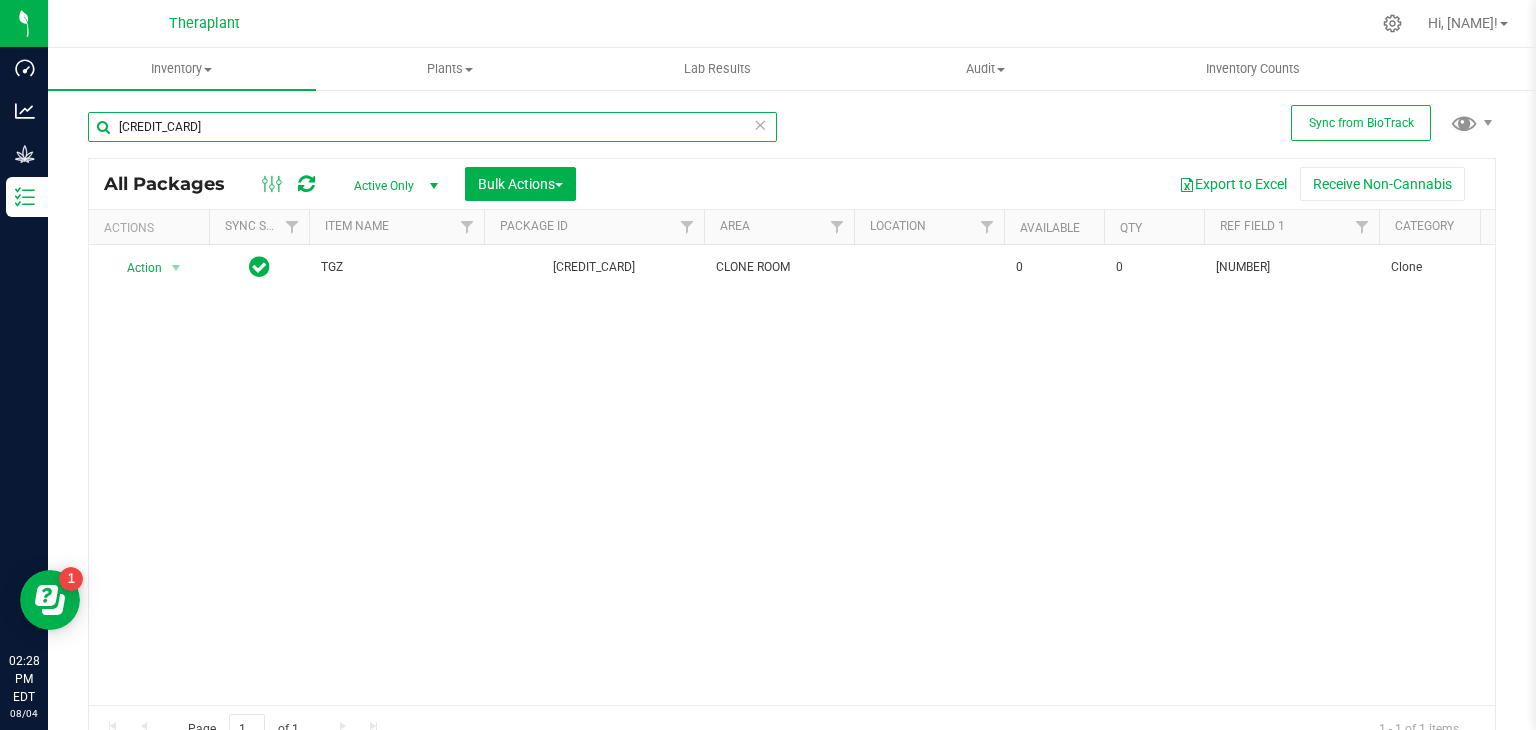 type on "[CREDIT_CARD]" 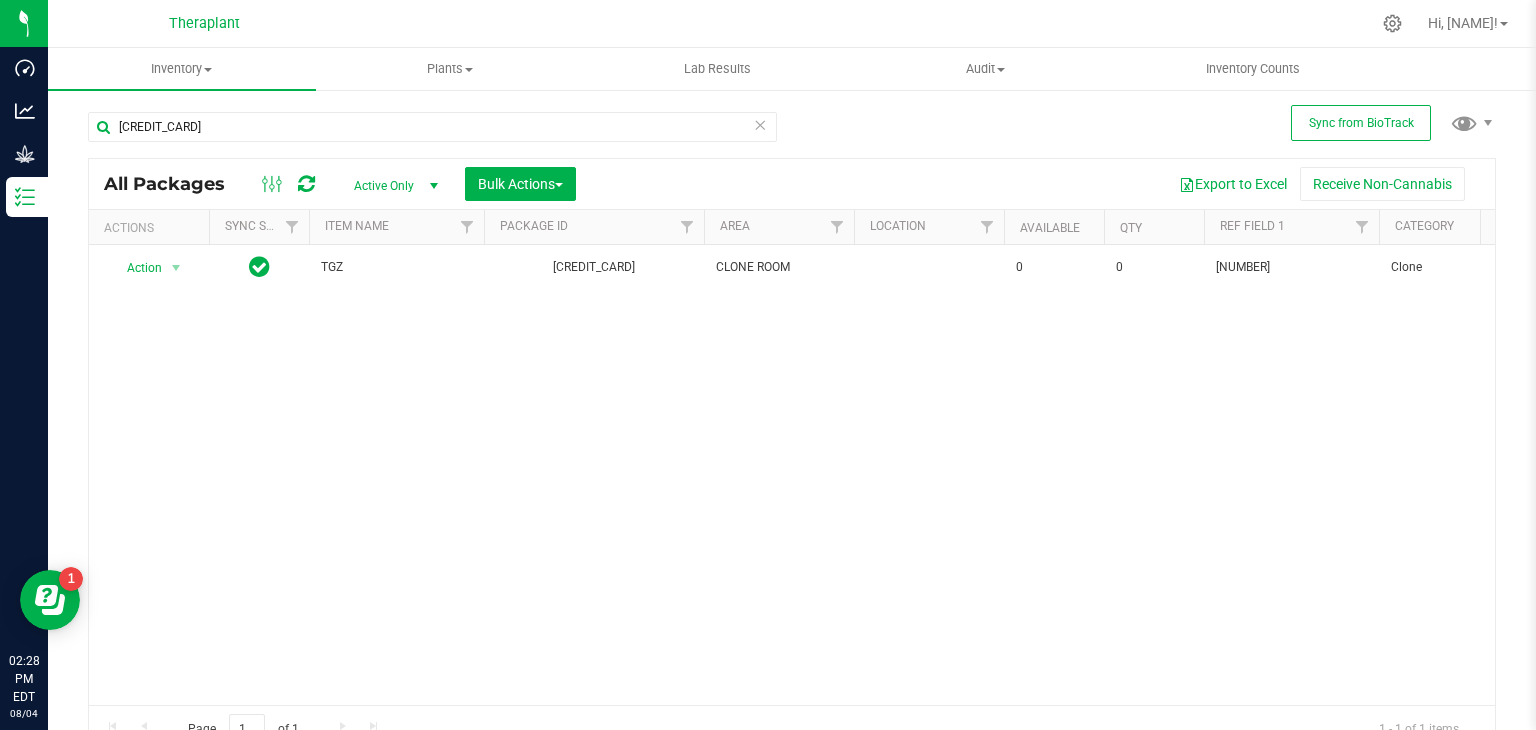 click at bounding box center (760, 124) 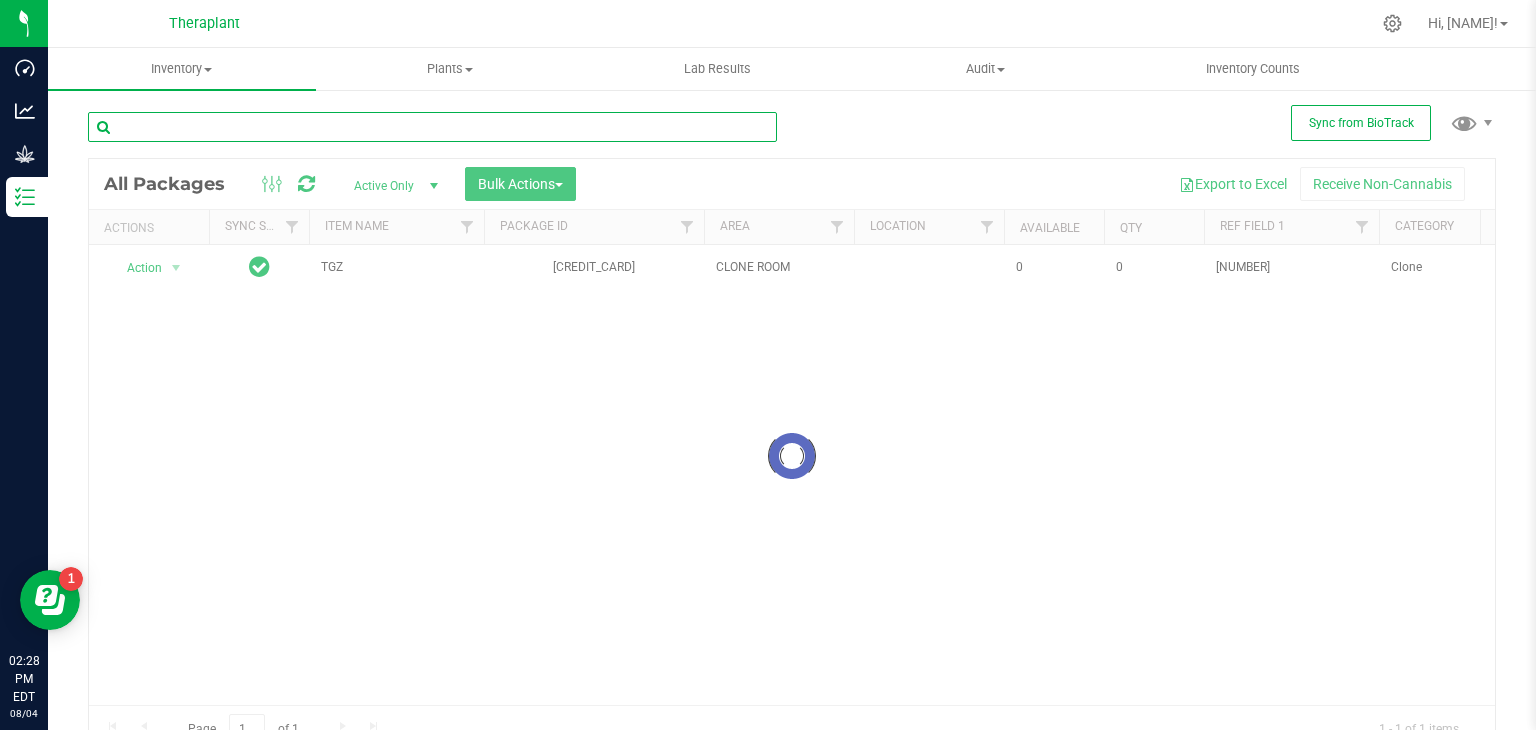 click at bounding box center (432, 127) 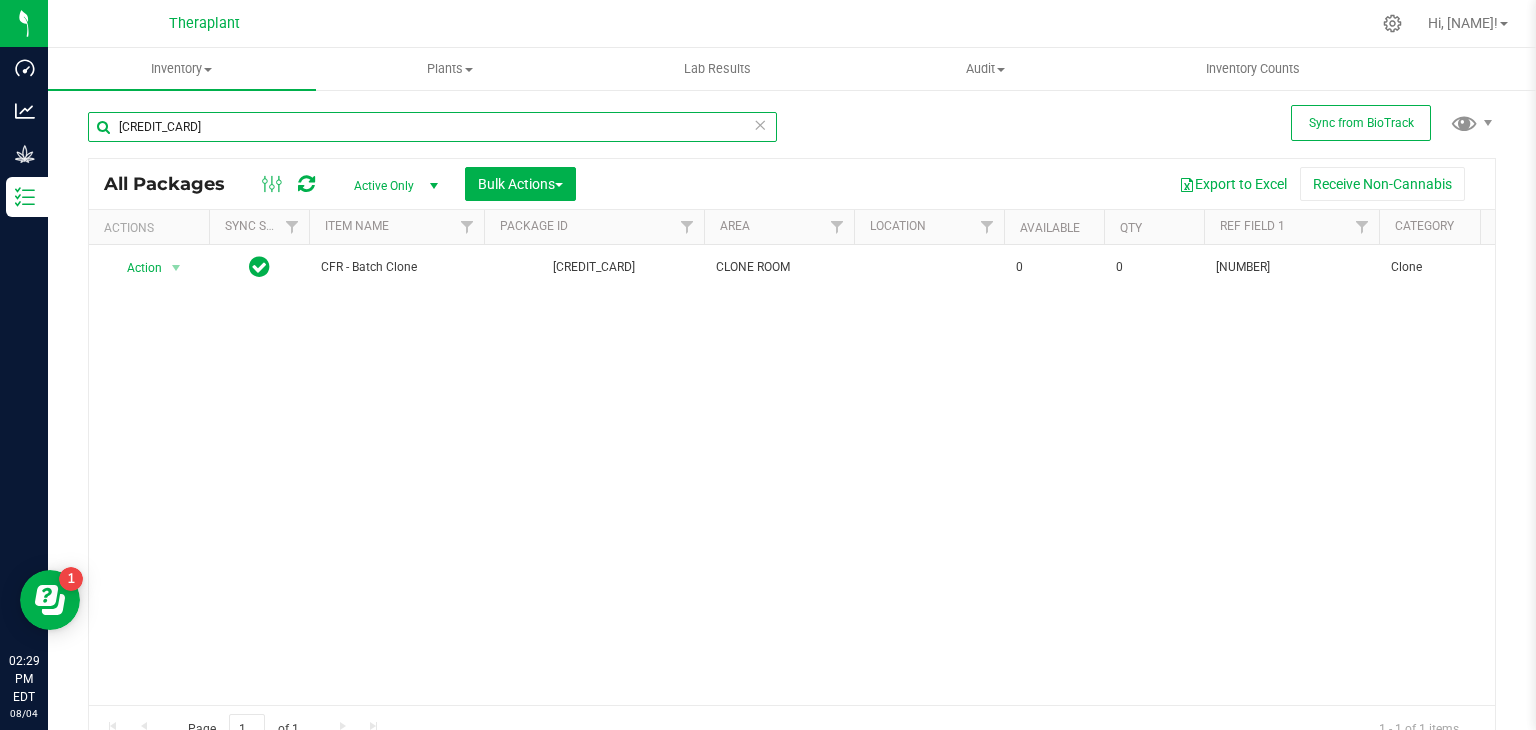 click on "[CREDIT_CARD]" at bounding box center [432, 127] 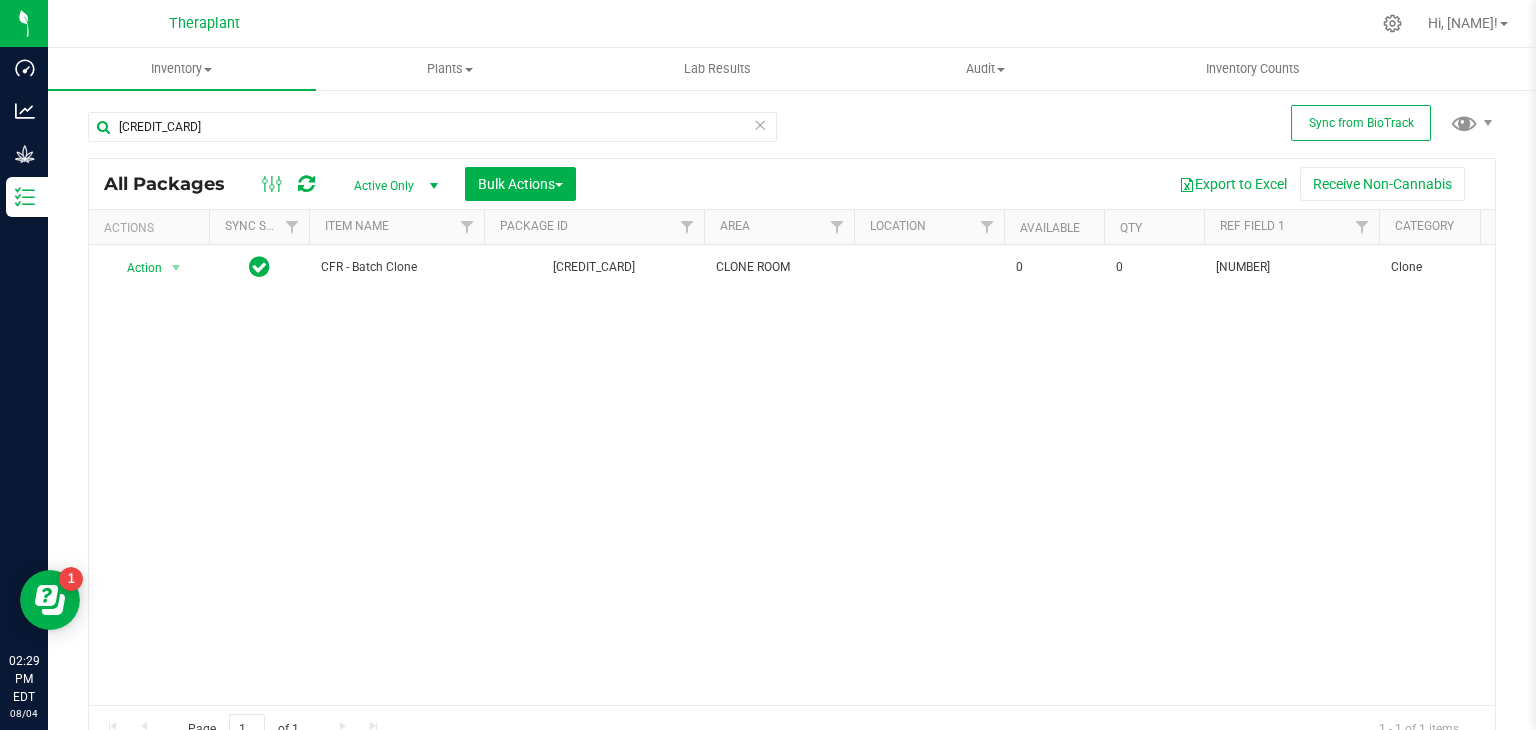 click at bounding box center [760, 124] 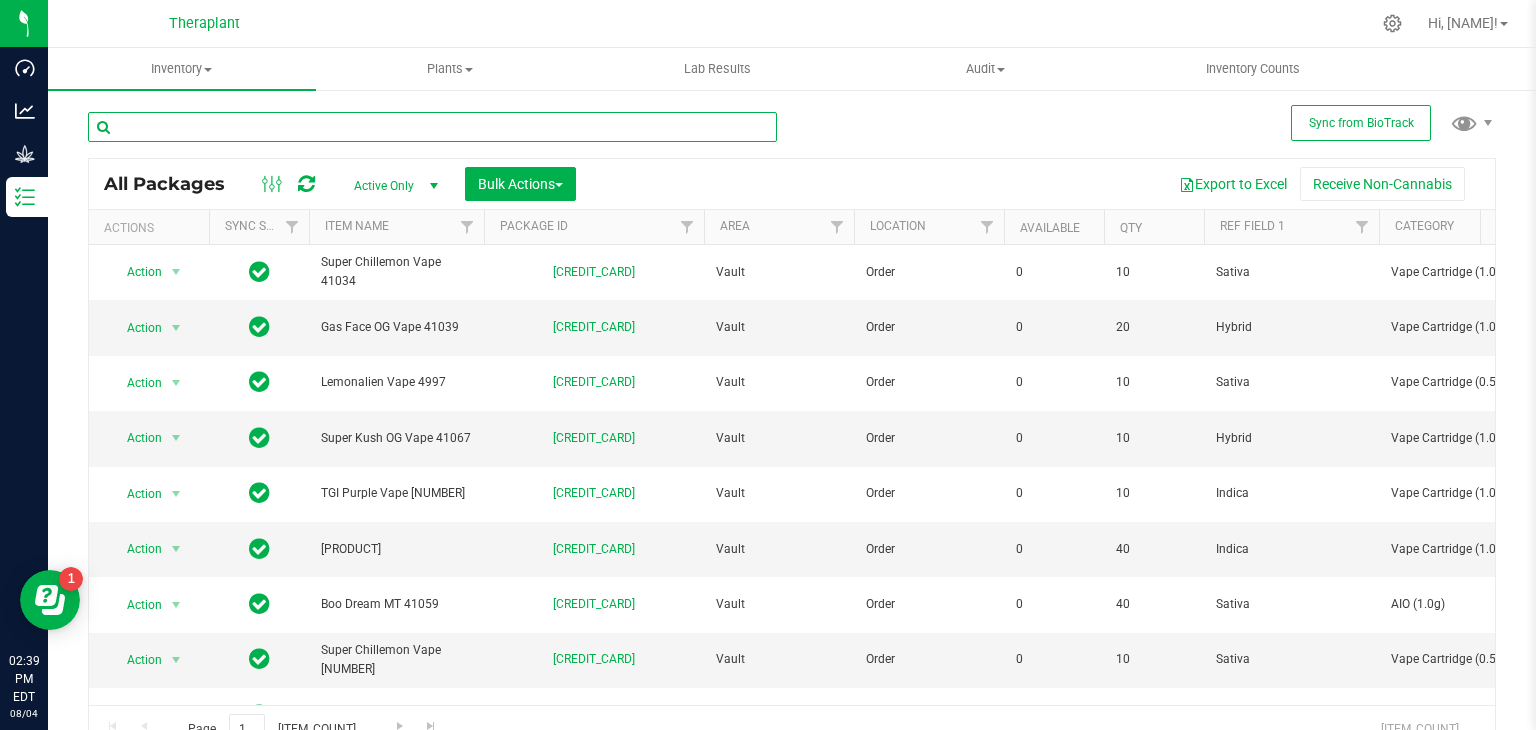 click at bounding box center (432, 127) 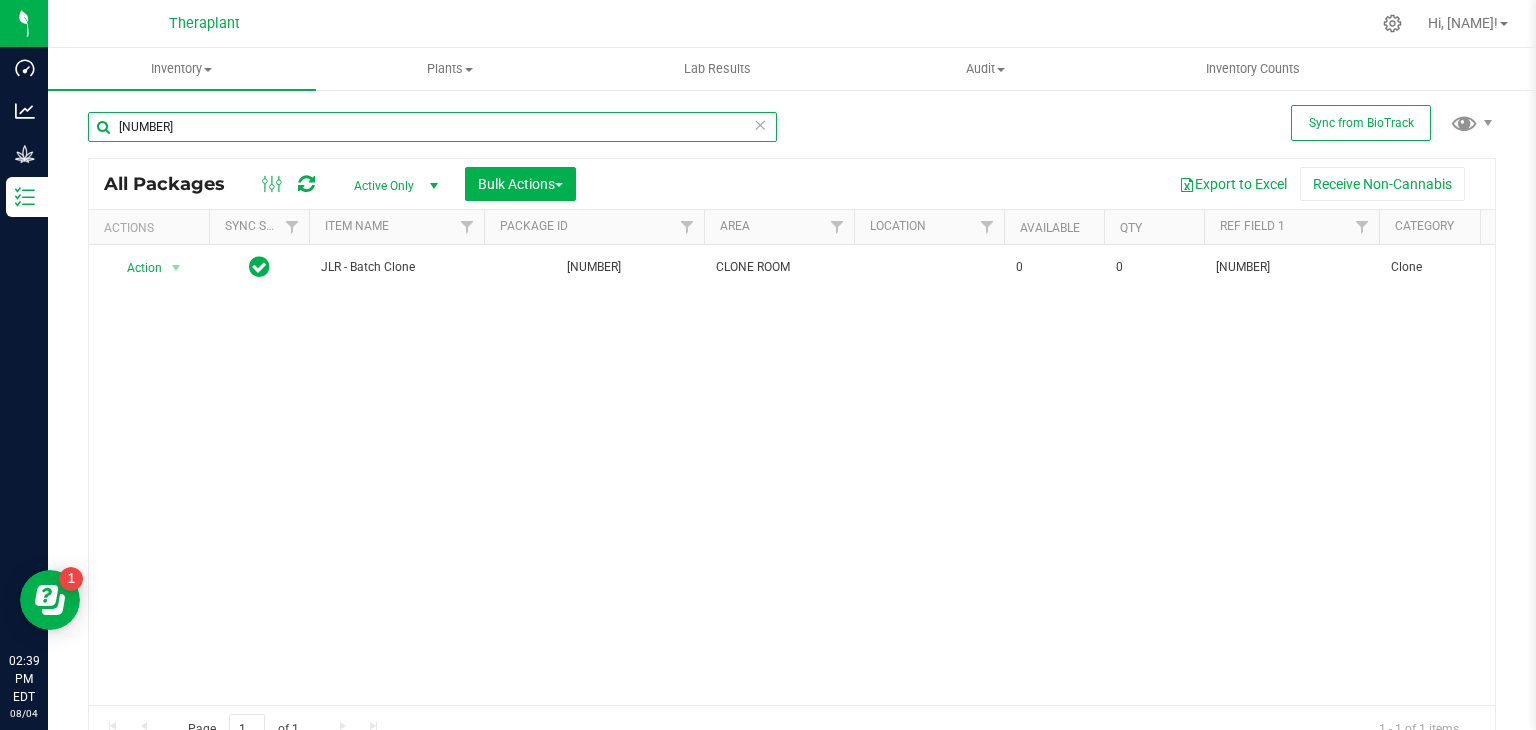 type on "[NUMBER]" 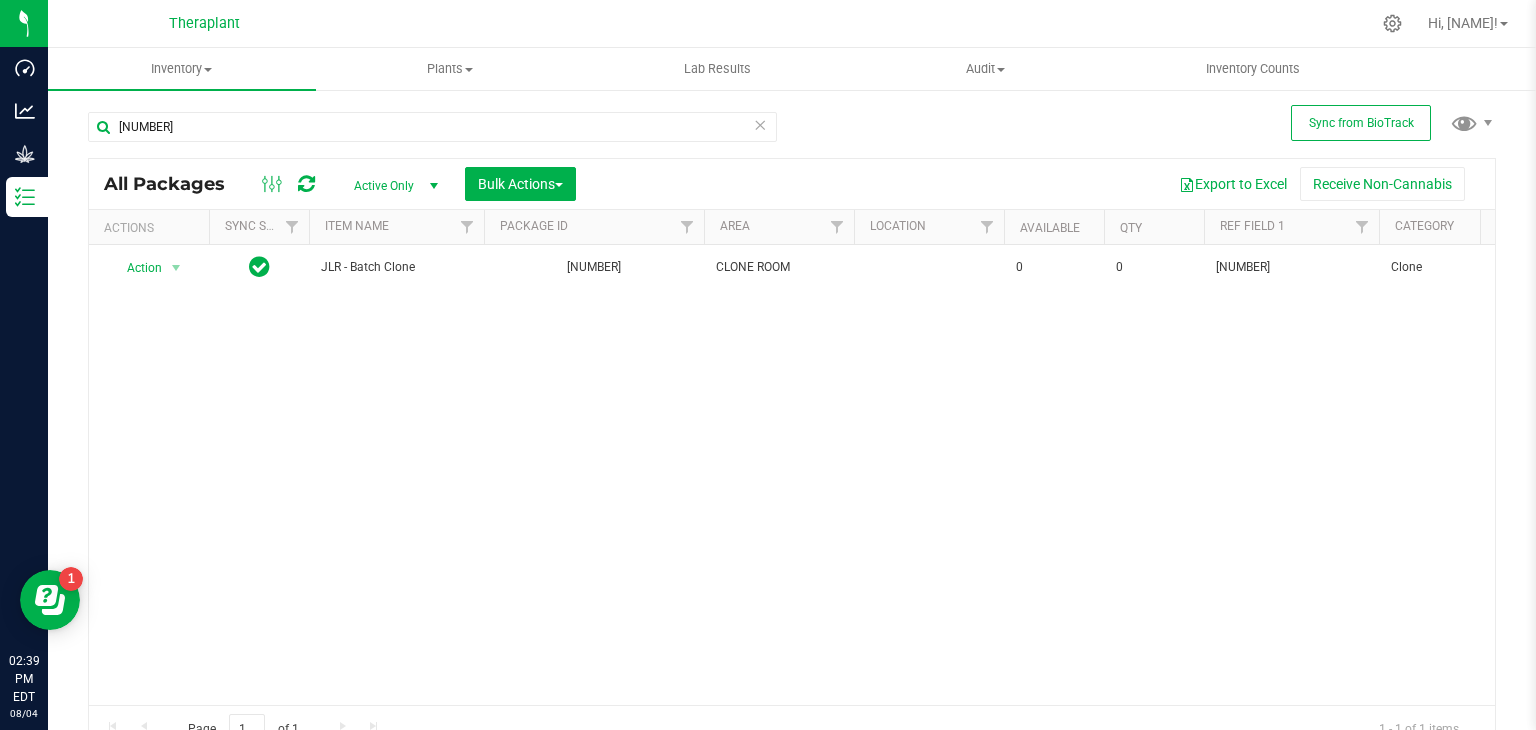 click at bounding box center [760, 124] 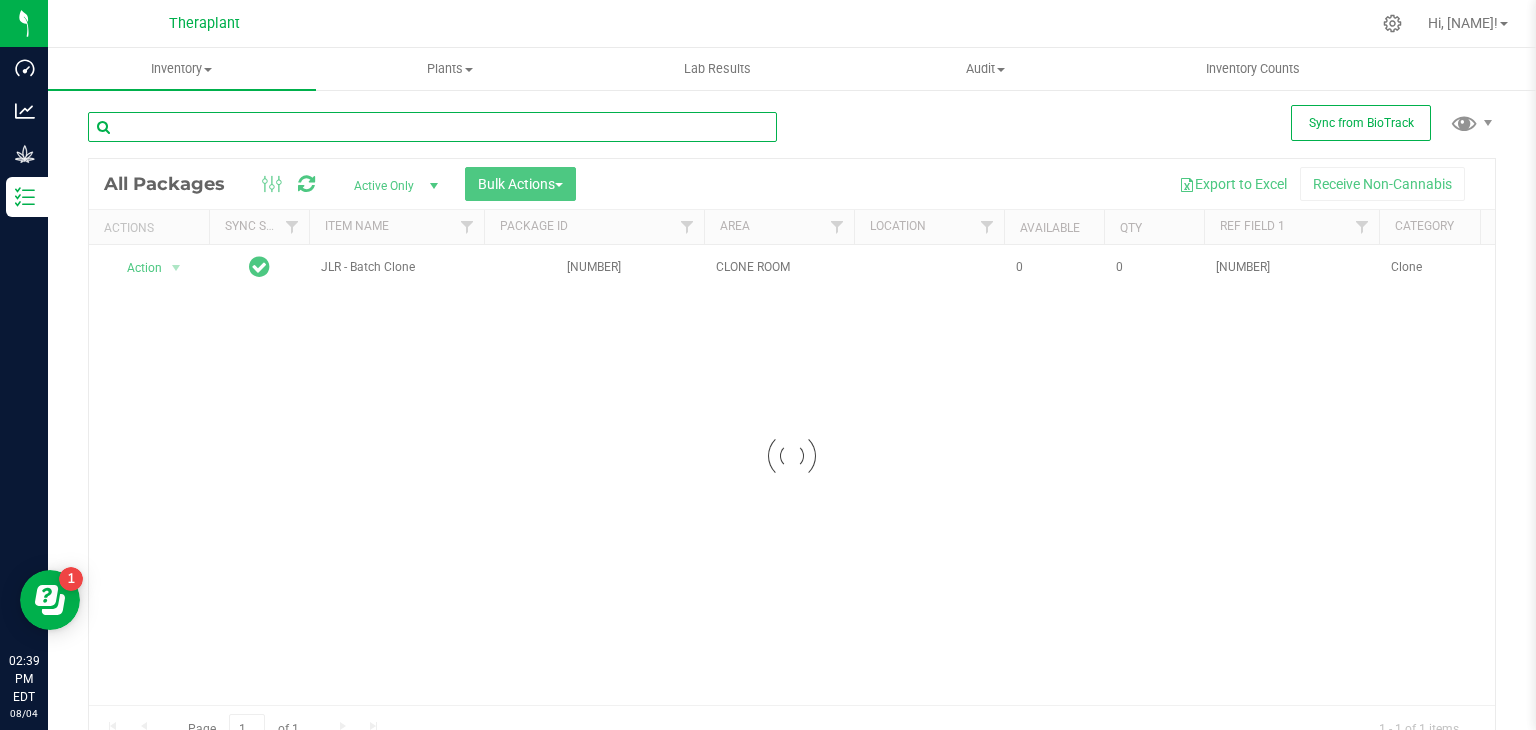 click at bounding box center [432, 127] 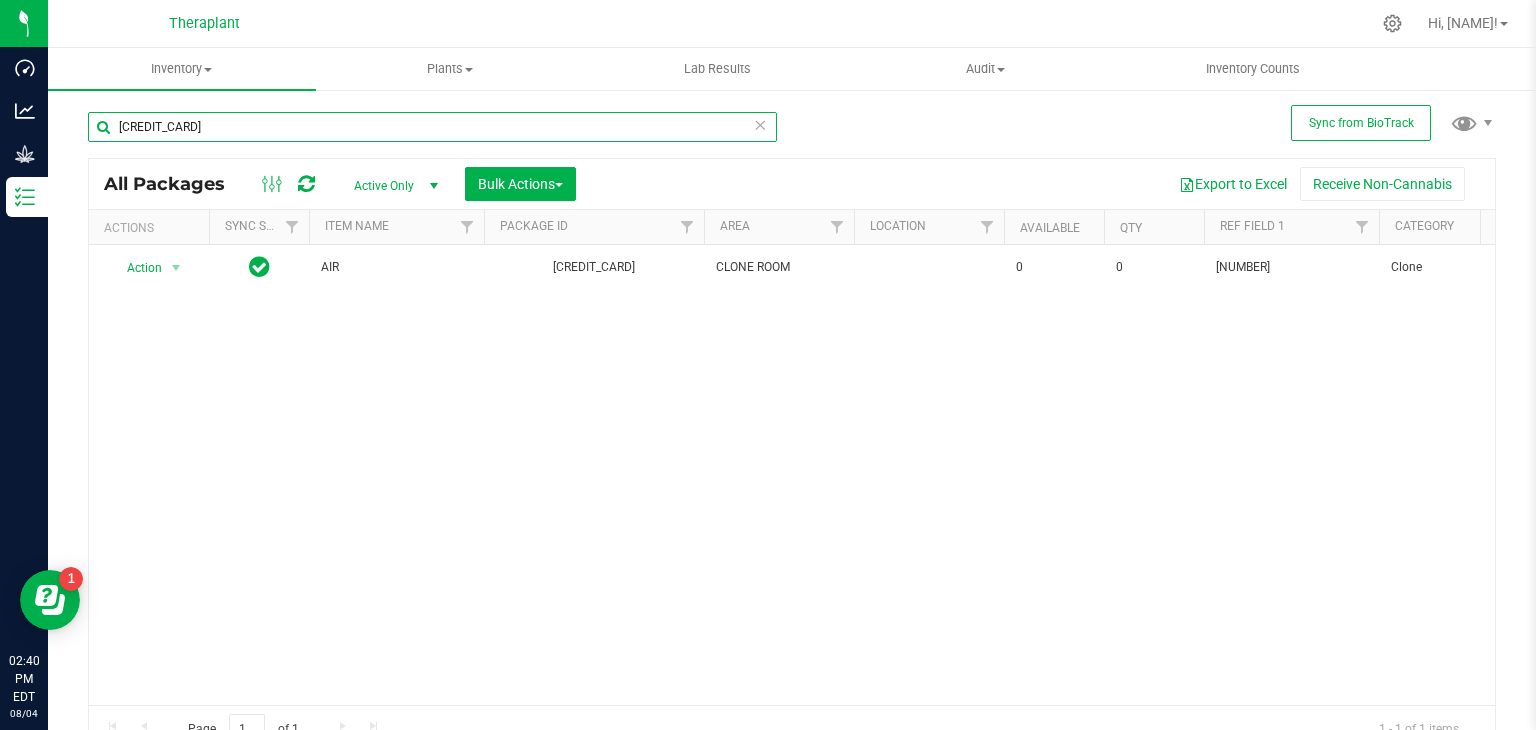type on "[CREDIT_CARD]" 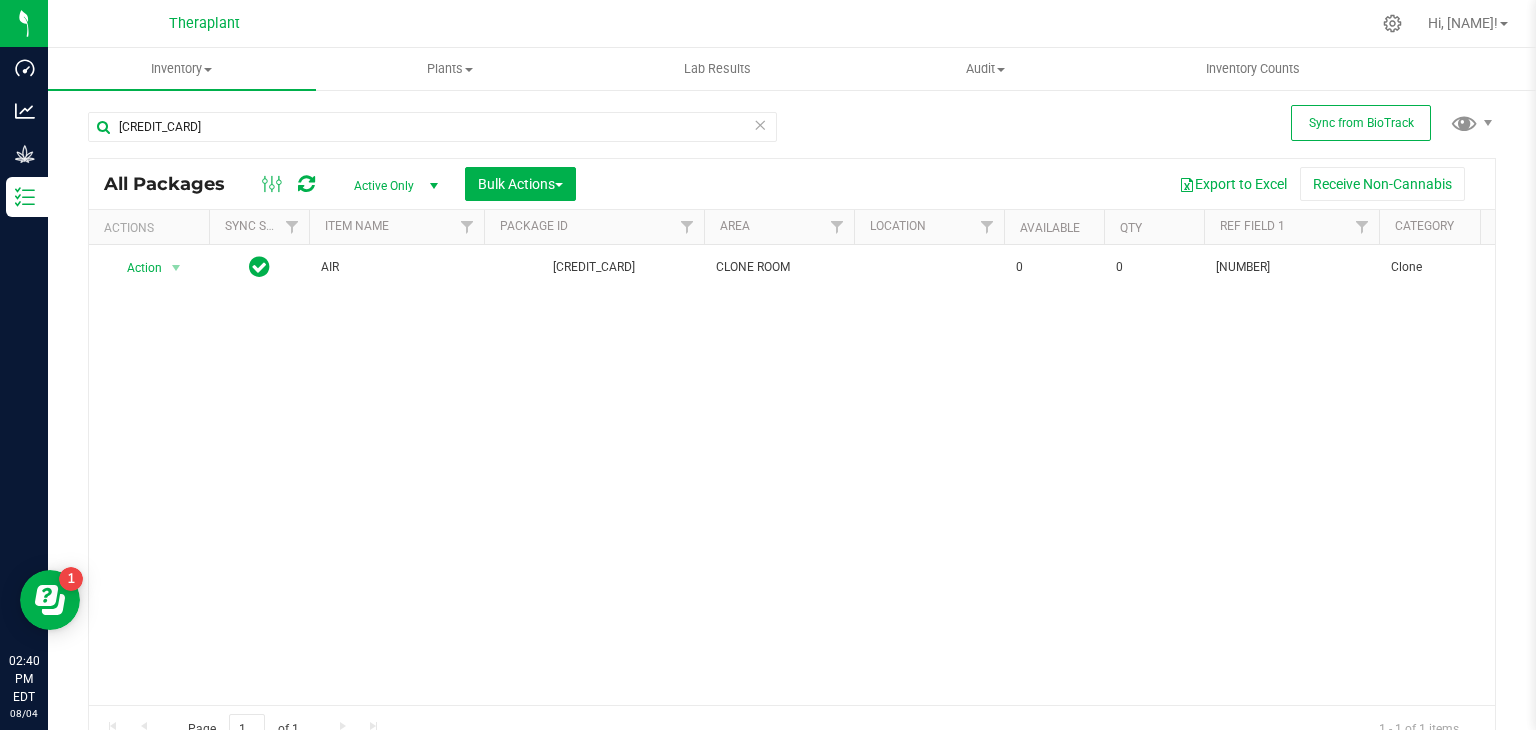 click at bounding box center (760, 124) 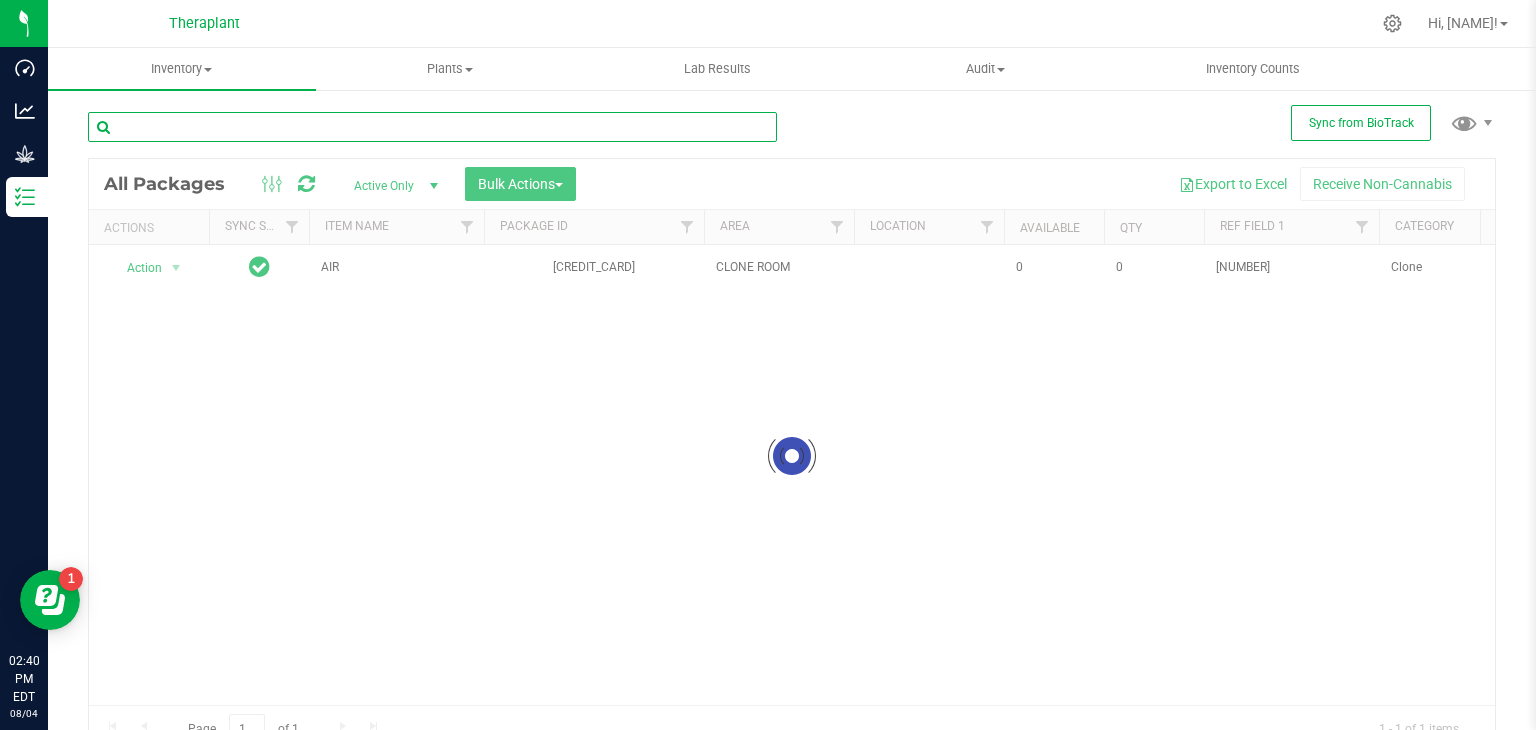 click at bounding box center (432, 127) 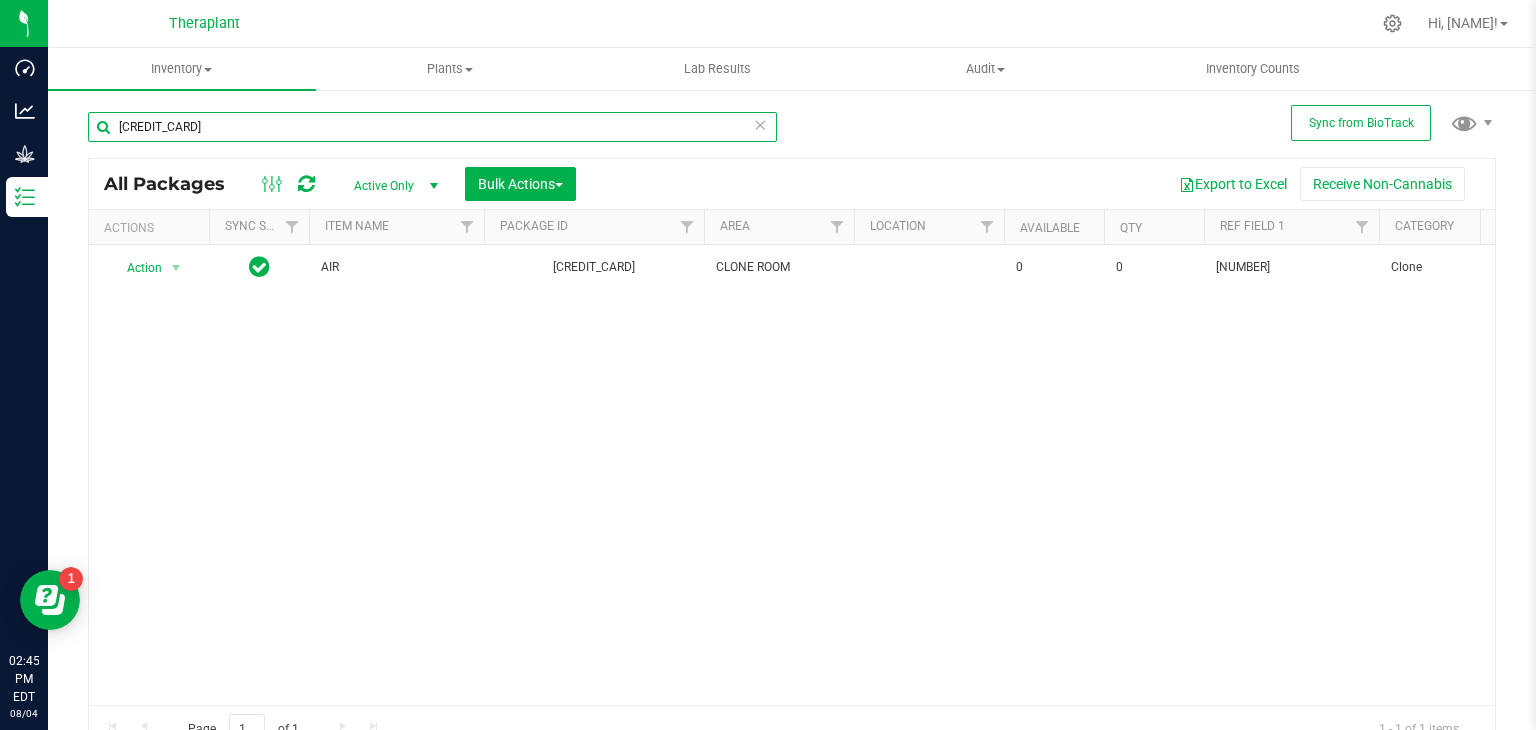 click on "[CREDIT_CARD]" at bounding box center (432, 127) 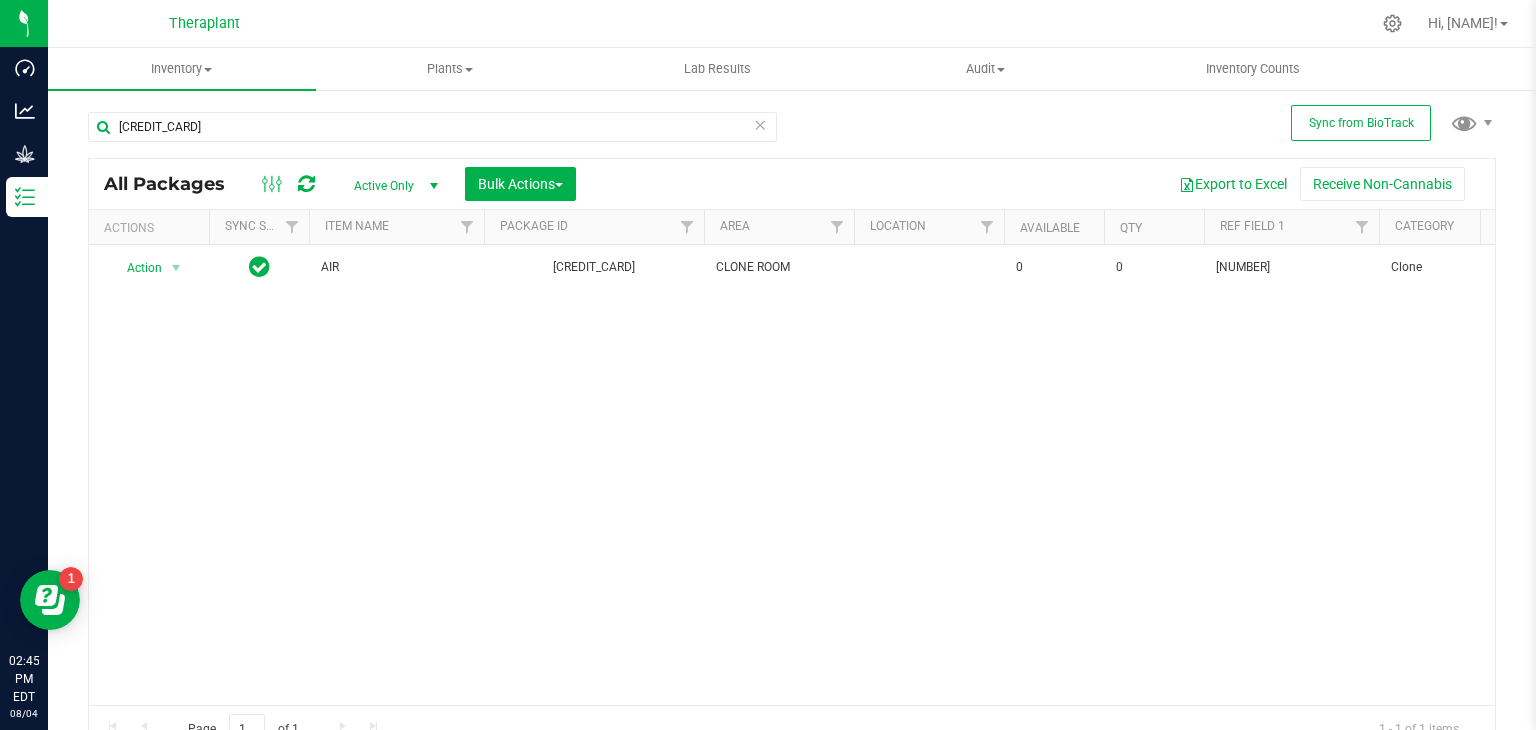 click at bounding box center [760, 124] 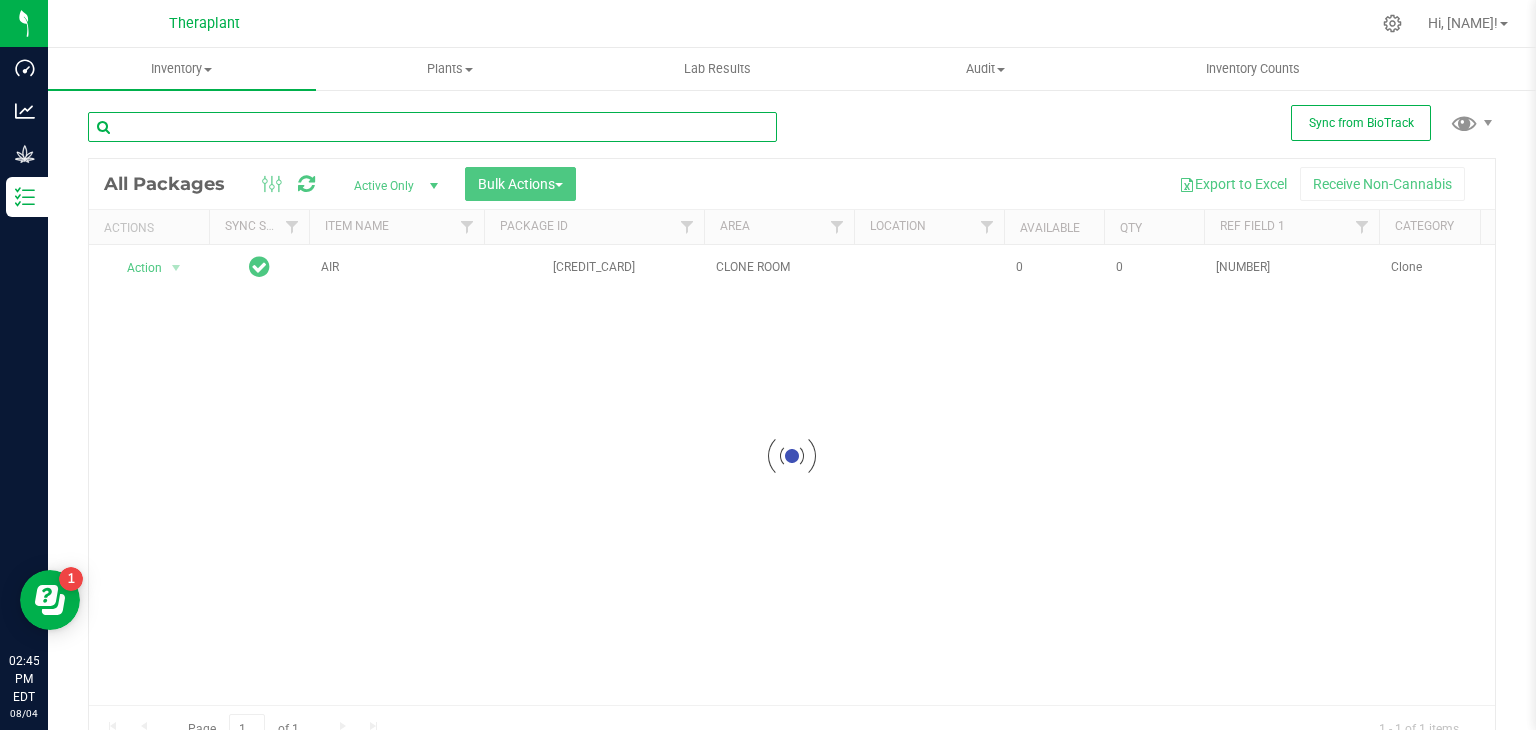 click at bounding box center (432, 127) 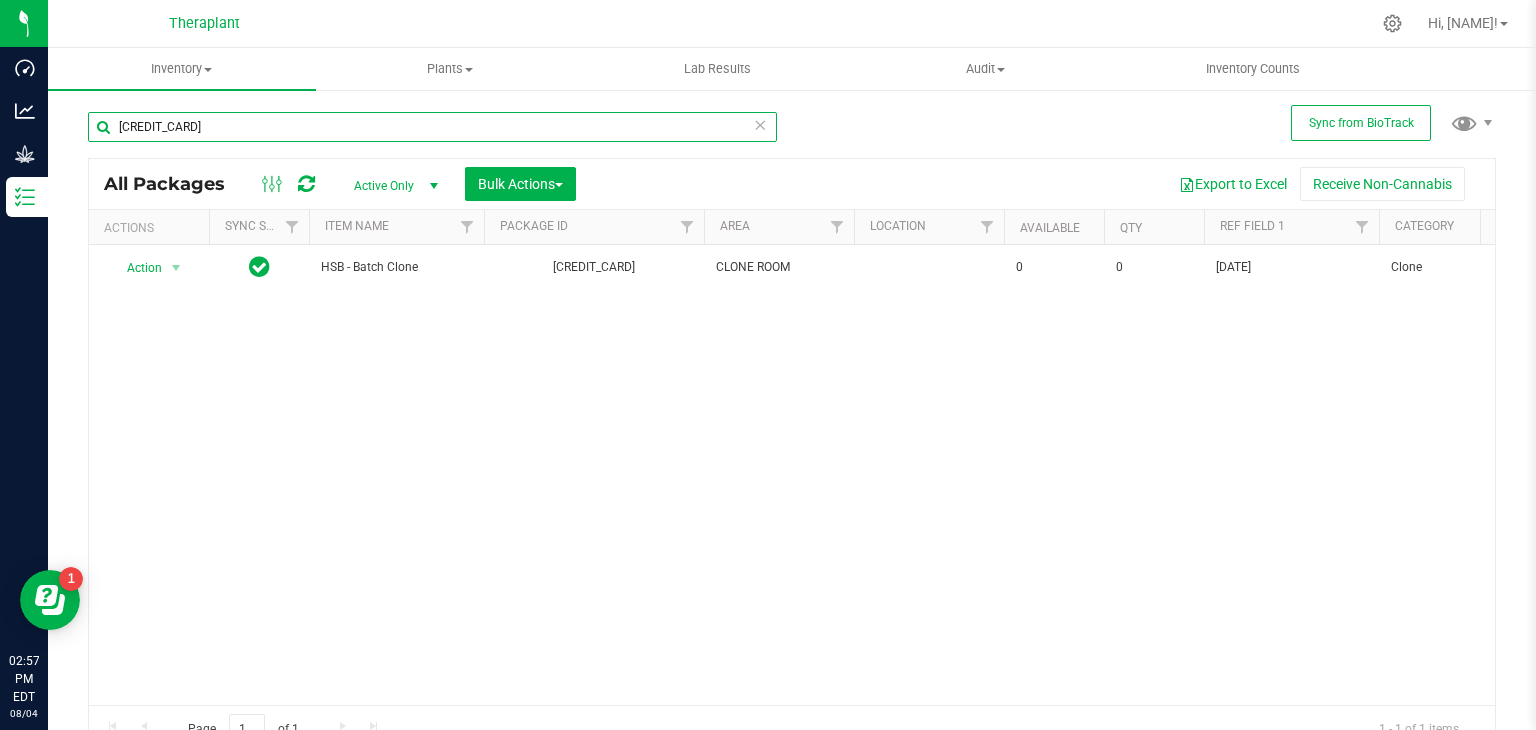 type on "[CREDIT_CARD]" 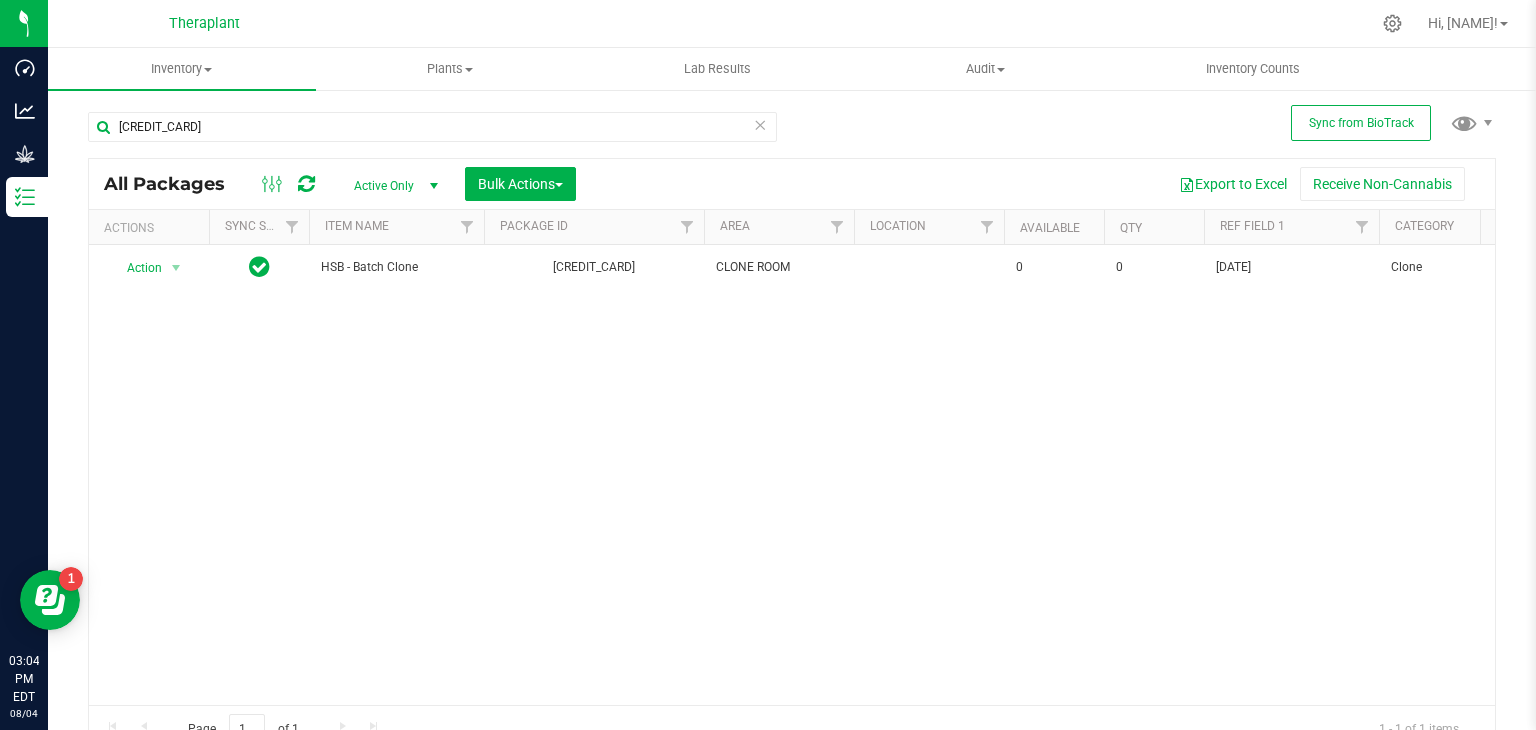 click at bounding box center [760, 124] 